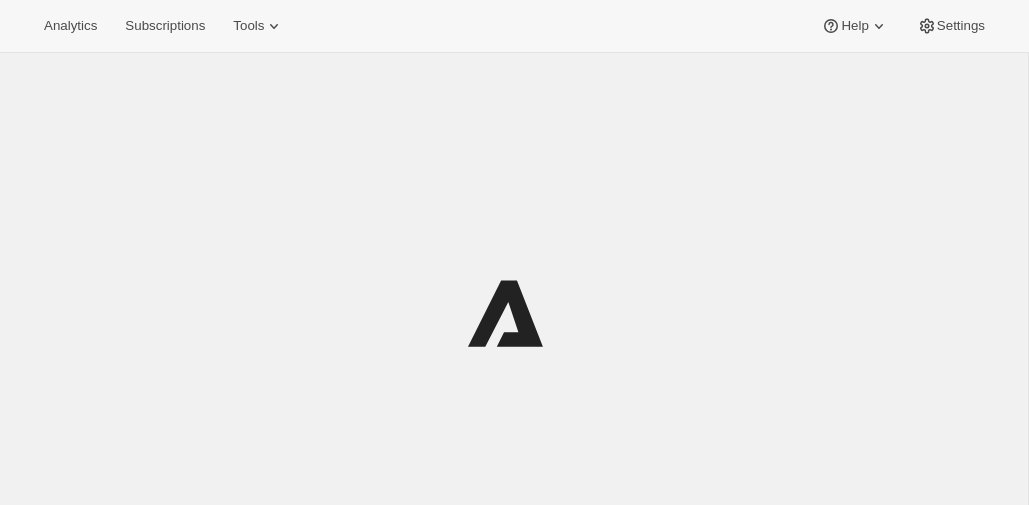 scroll, scrollTop: 0, scrollLeft: 0, axis: both 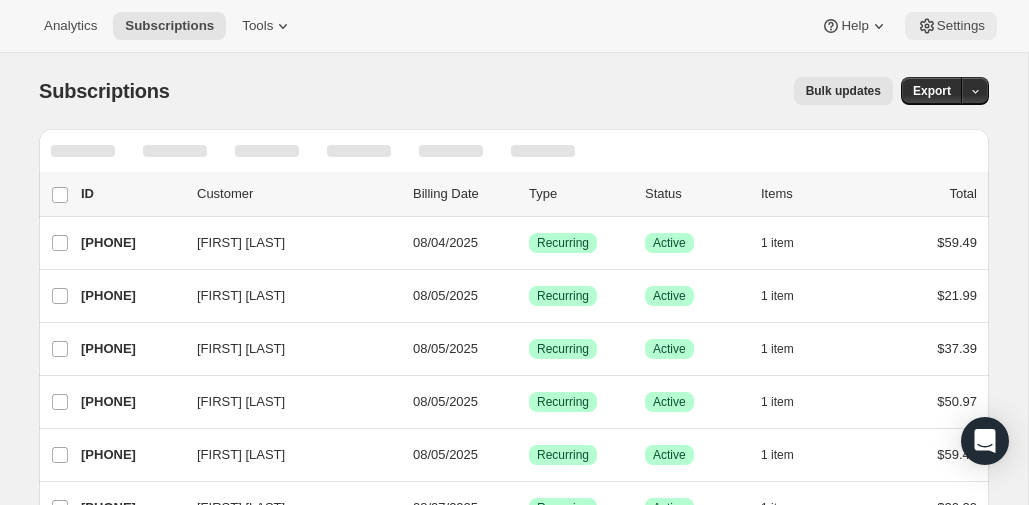 click 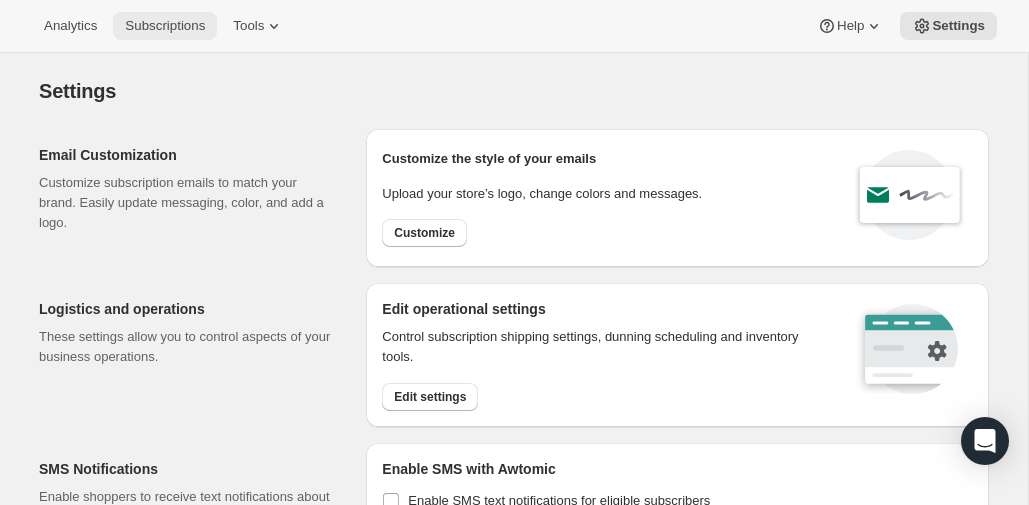 scroll, scrollTop: 0, scrollLeft: 0, axis: both 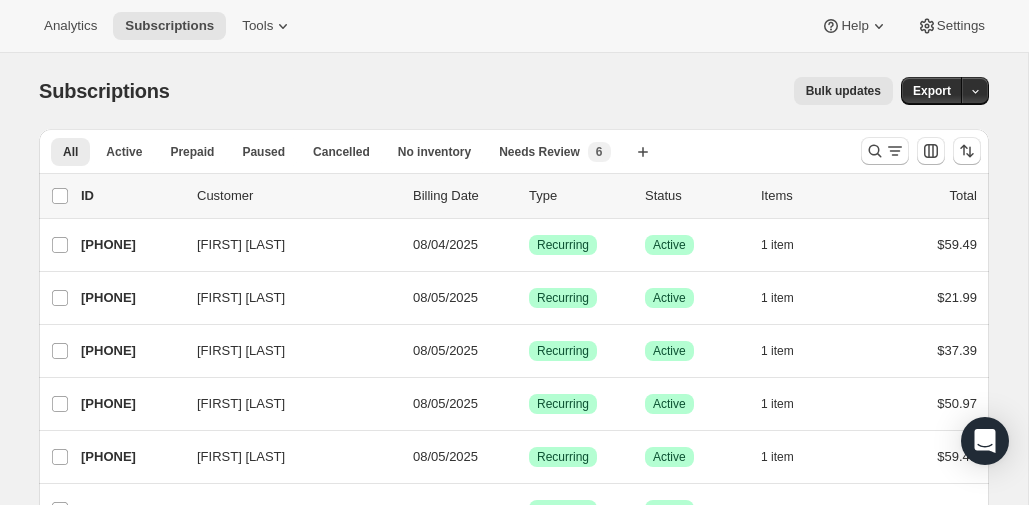 click on "Analytics Subscriptions Tools Help Settings" at bounding box center [514, 26] 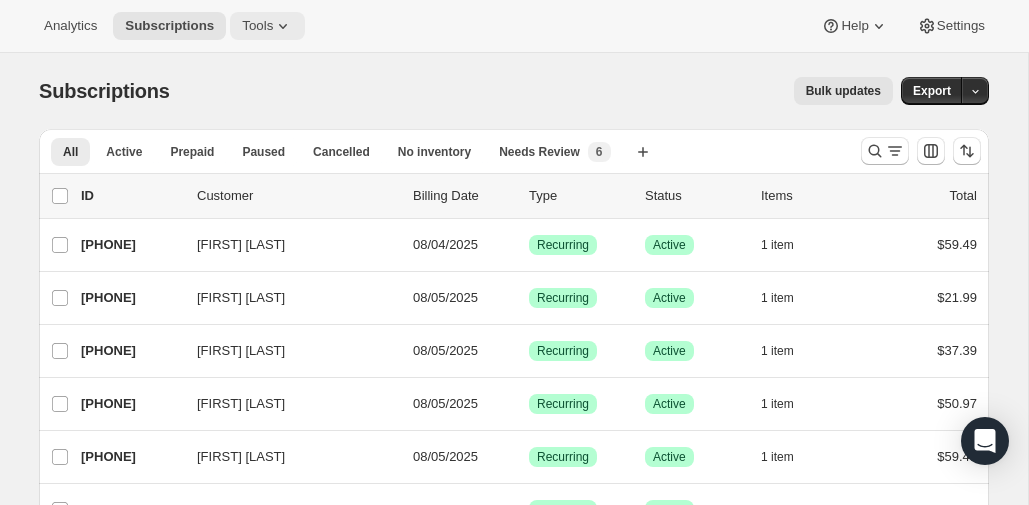 click on "Tools" at bounding box center [257, 26] 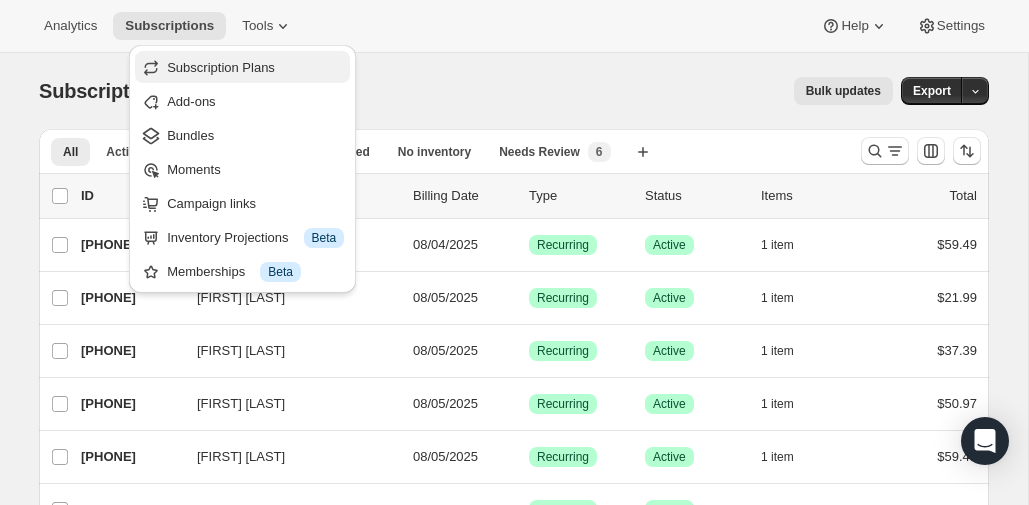 click on "Subscription Plans" at bounding box center [221, 67] 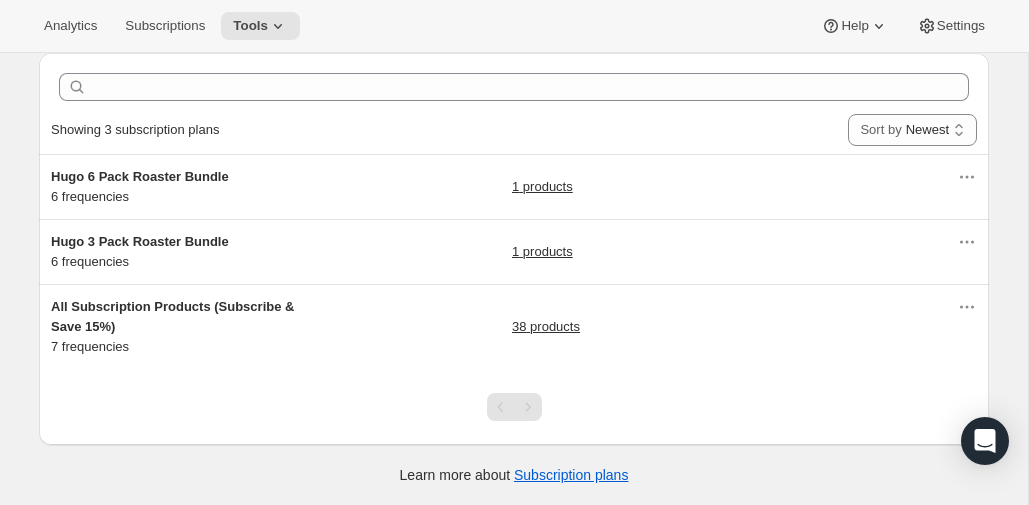 scroll, scrollTop: 76, scrollLeft: 0, axis: vertical 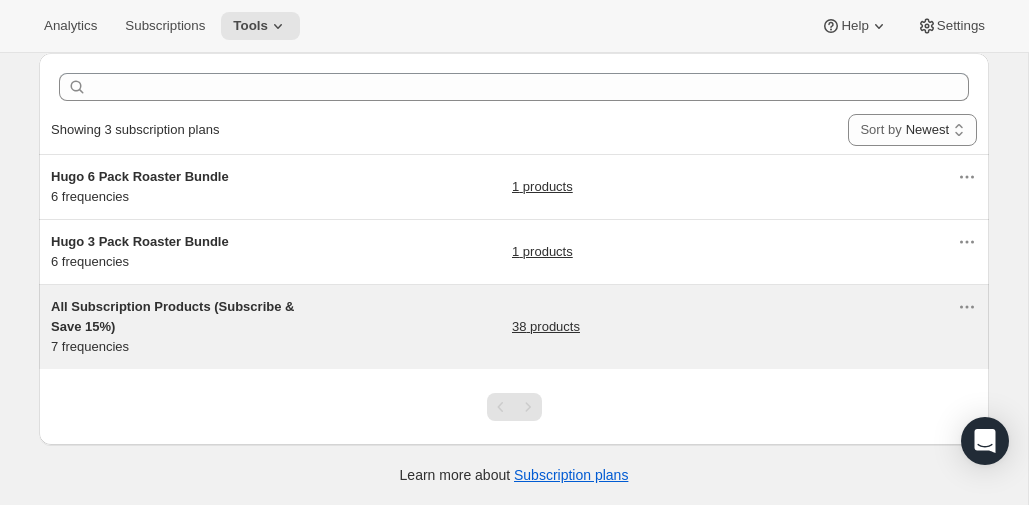 click on "38   products" at bounding box center (546, 327) 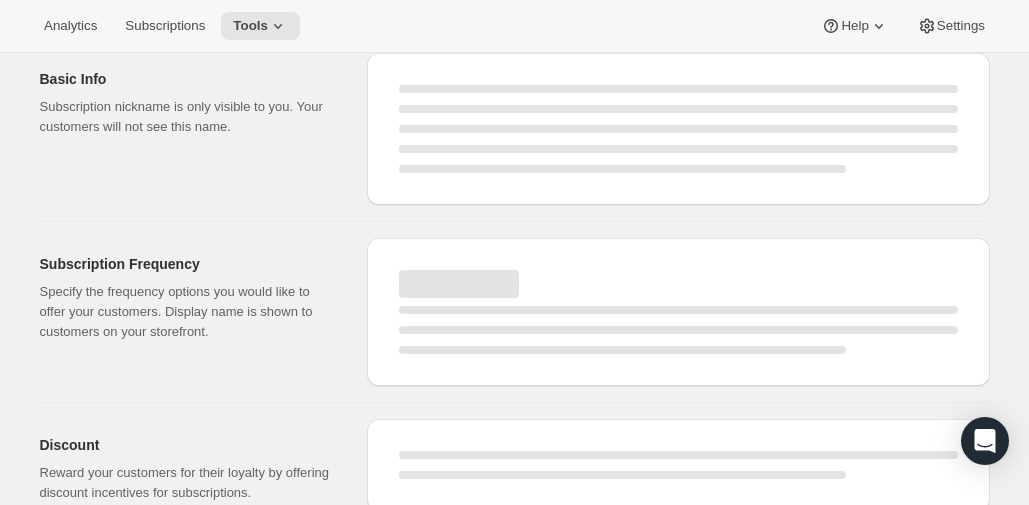 scroll, scrollTop: 0, scrollLeft: 0, axis: both 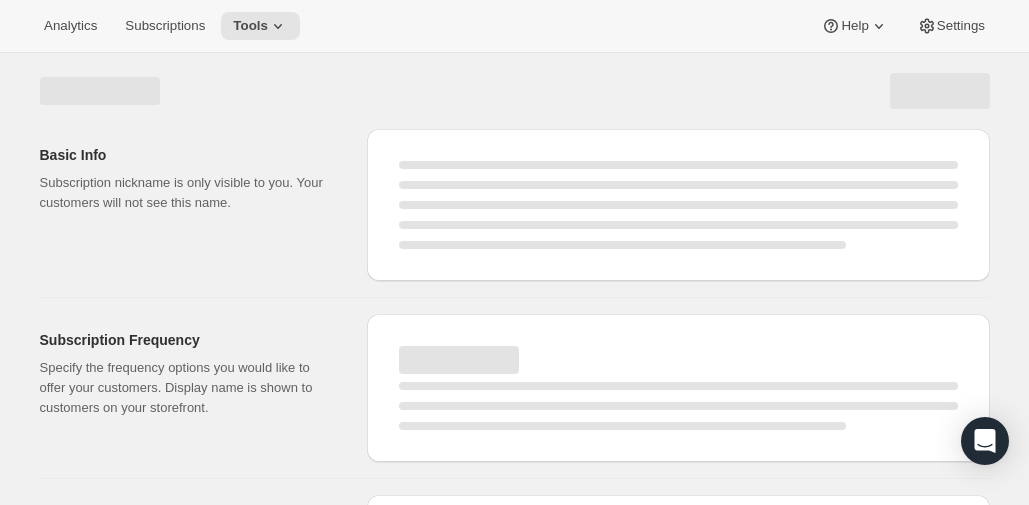 select on "WEEK" 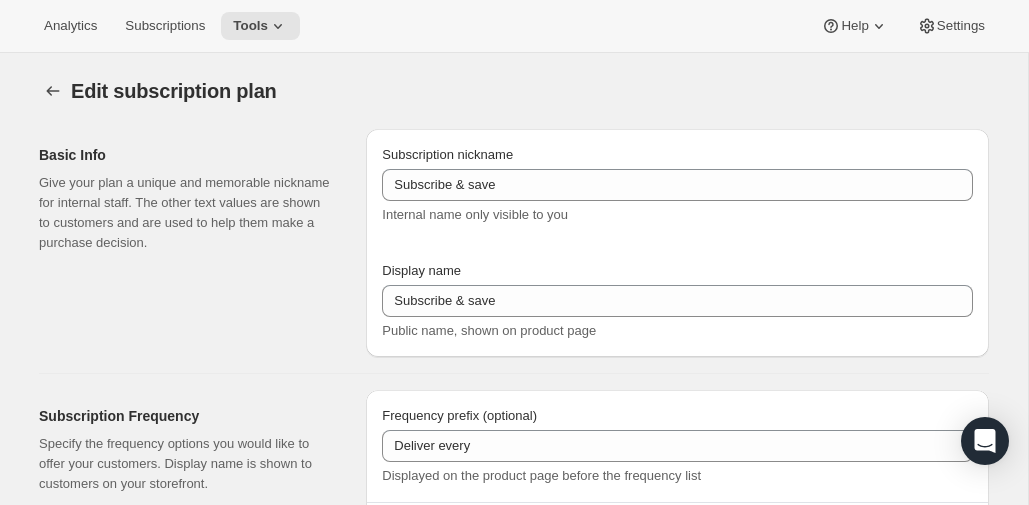 select on "WEEK" 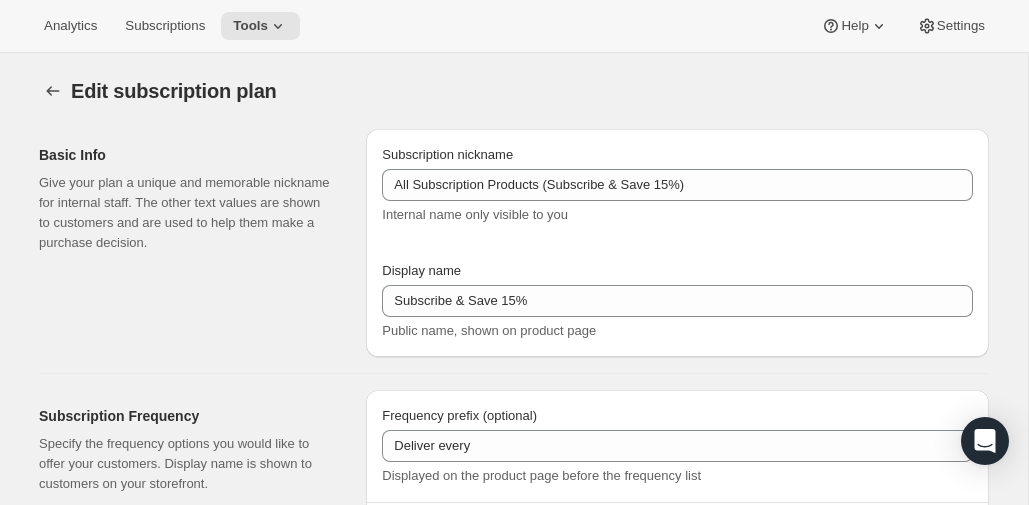type on "All Subscription Products (Subscribe & Save 15%)" 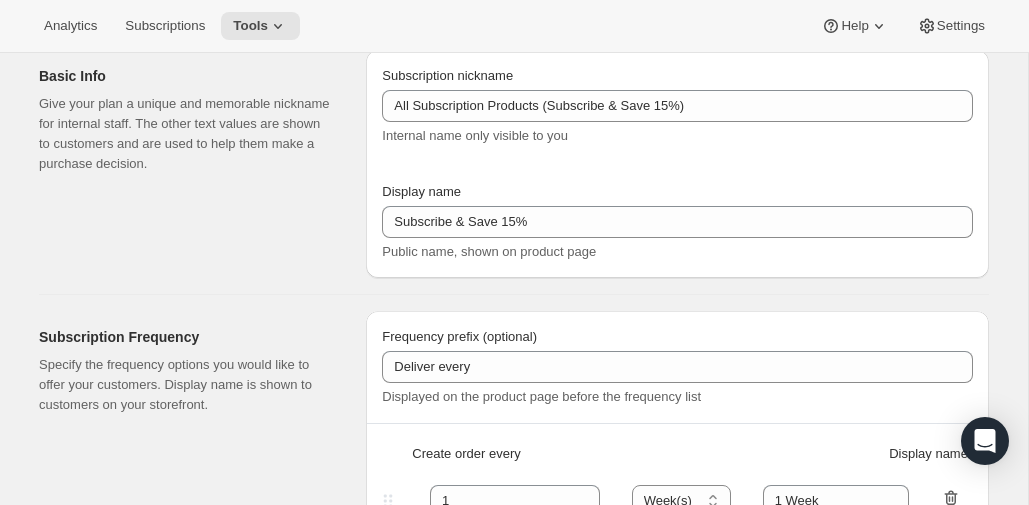 scroll, scrollTop: 252, scrollLeft: 0, axis: vertical 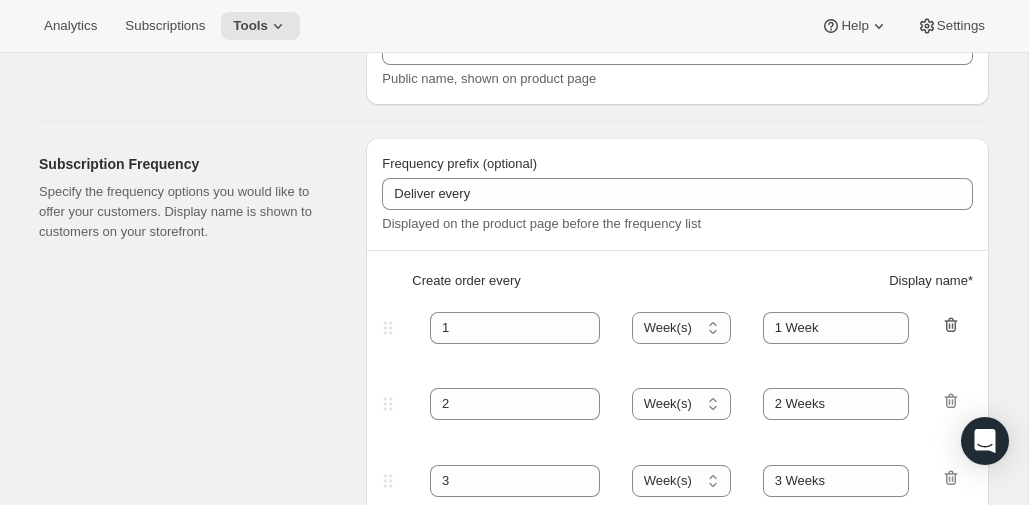 click 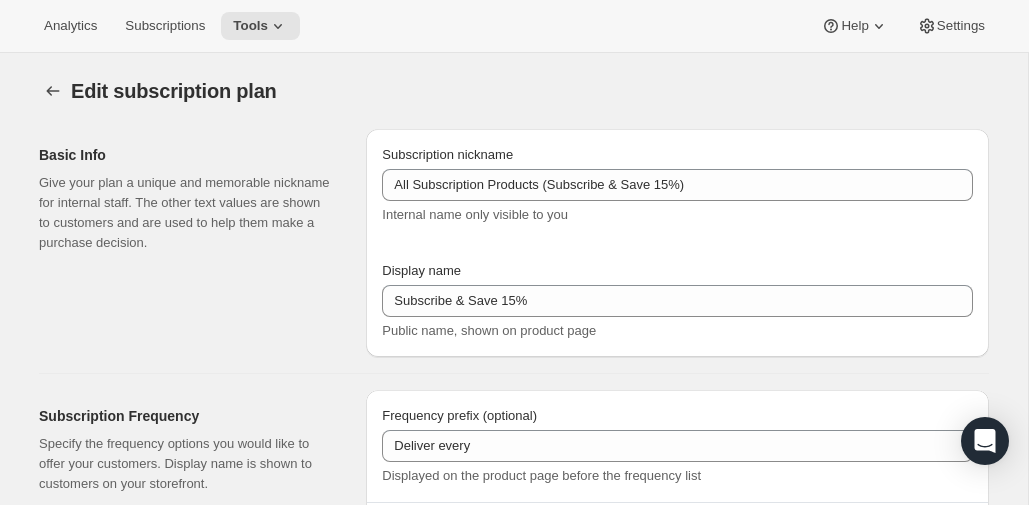 scroll, scrollTop: 0, scrollLeft: 0, axis: both 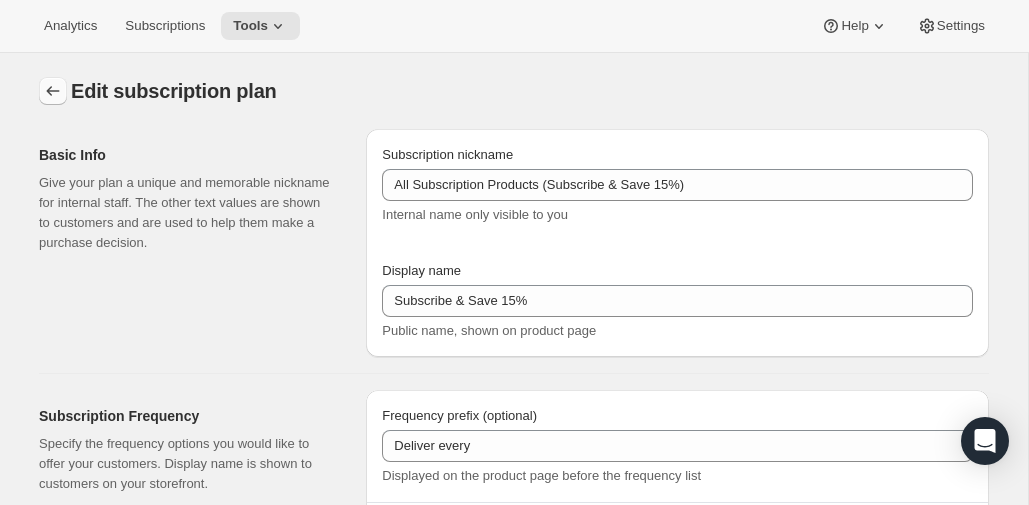 click 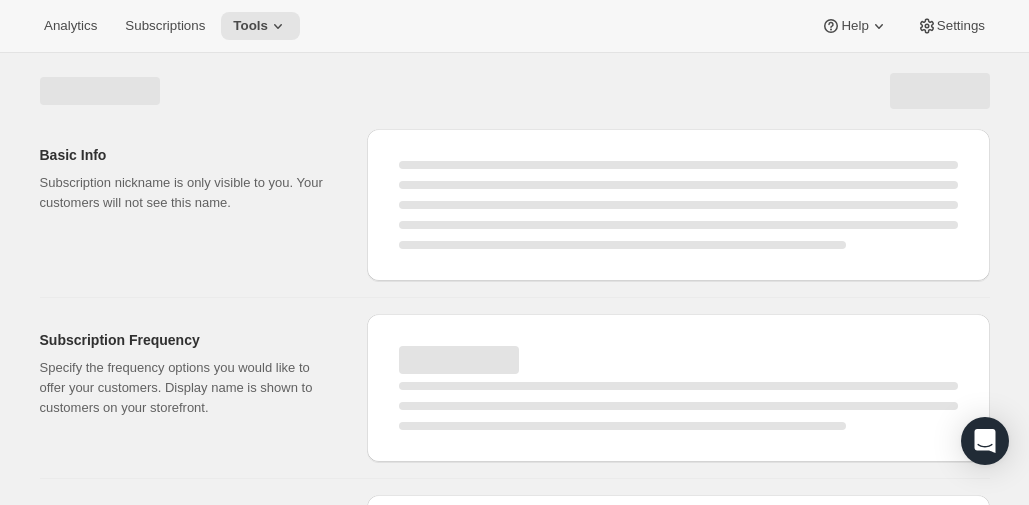 select on "WEEK" 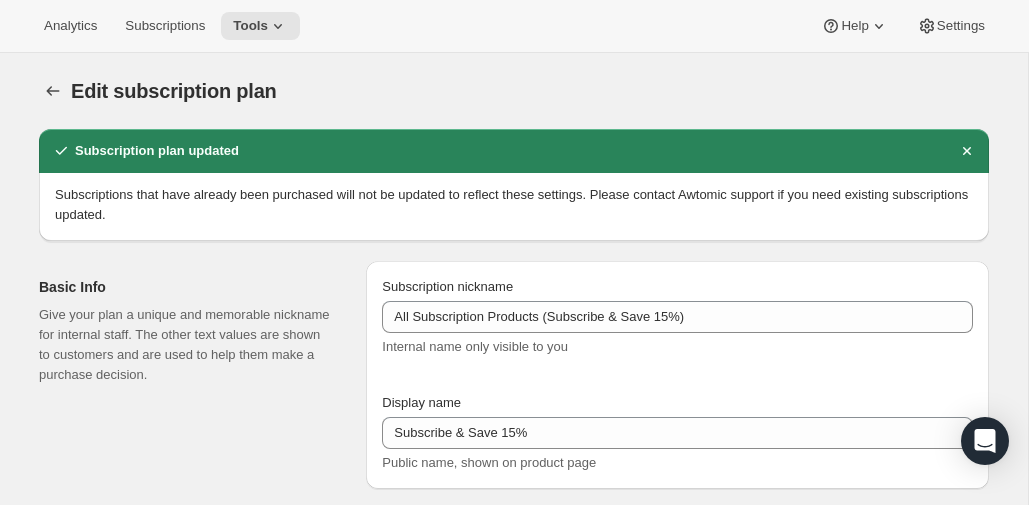 type on "2" 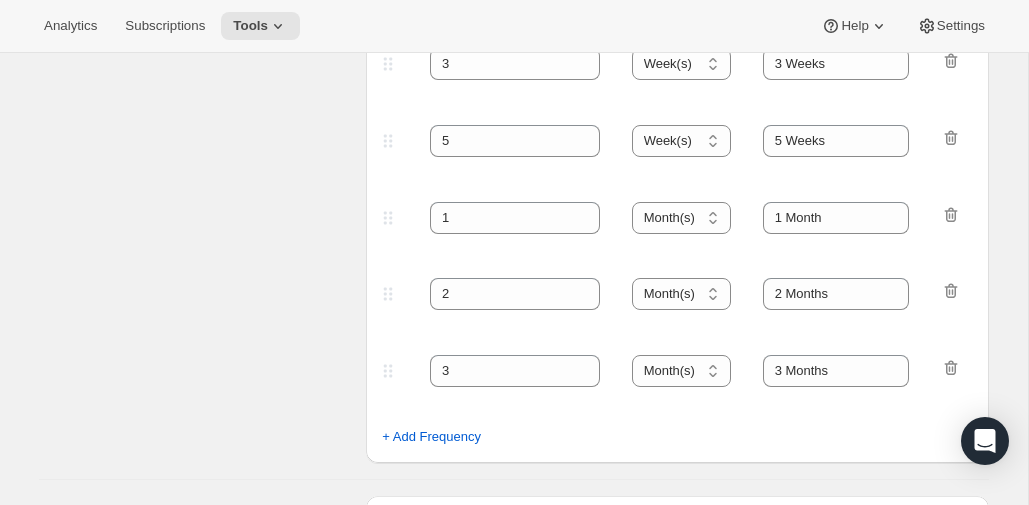scroll, scrollTop: 0, scrollLeft: 0, axis: both 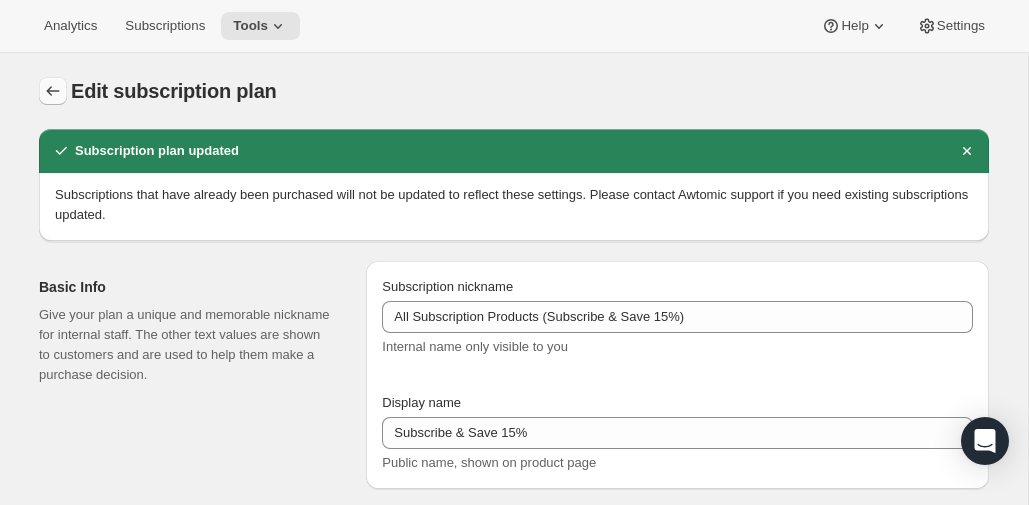 click at bounding box center (53, 91) 